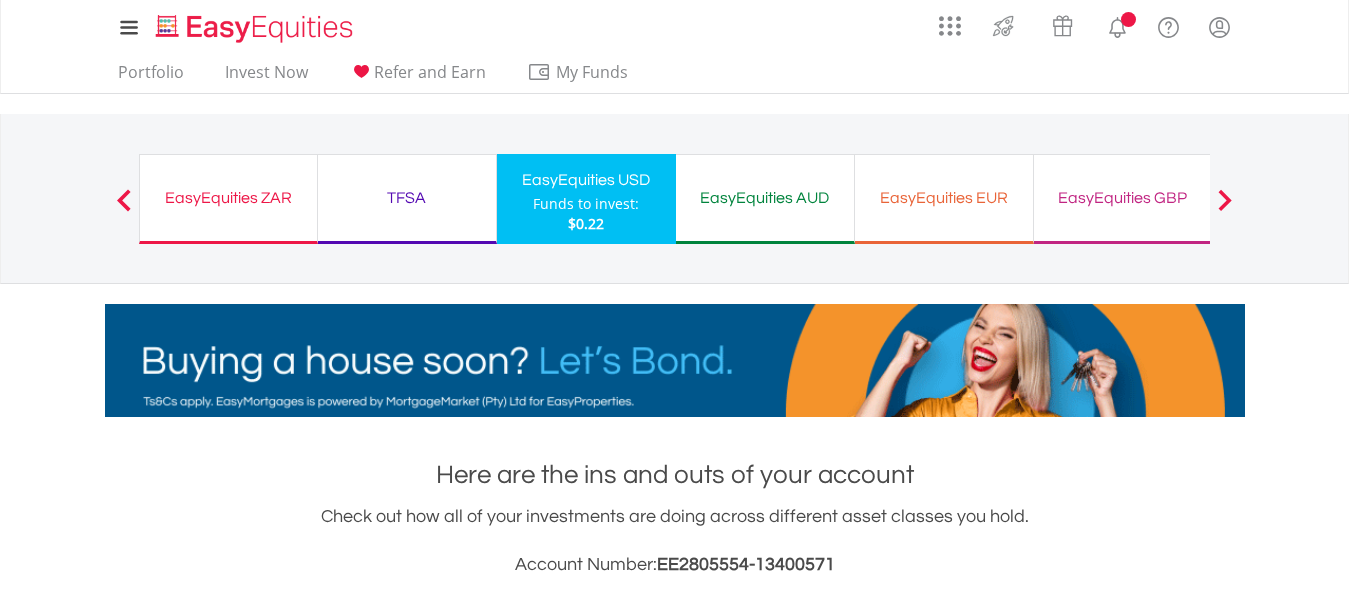 scroll, scrollTop: 172, scrollLeft: 0, axis: vertical 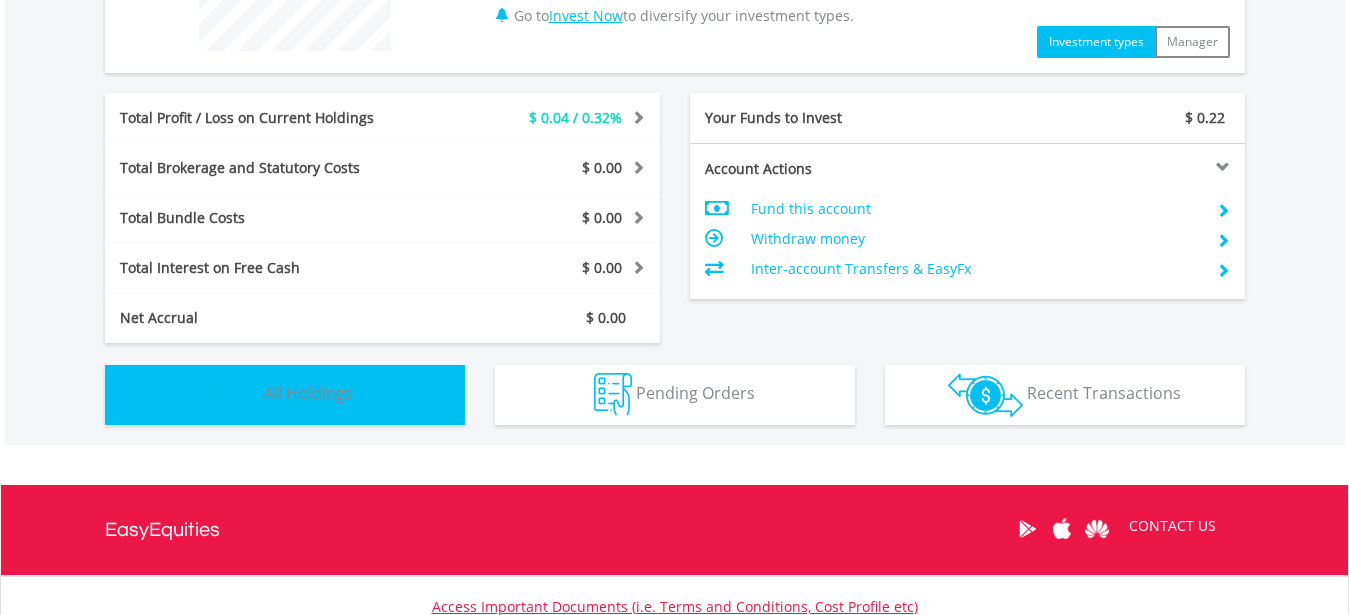 click on "Holdings
All Holdings" at bounding box center (285, 395) 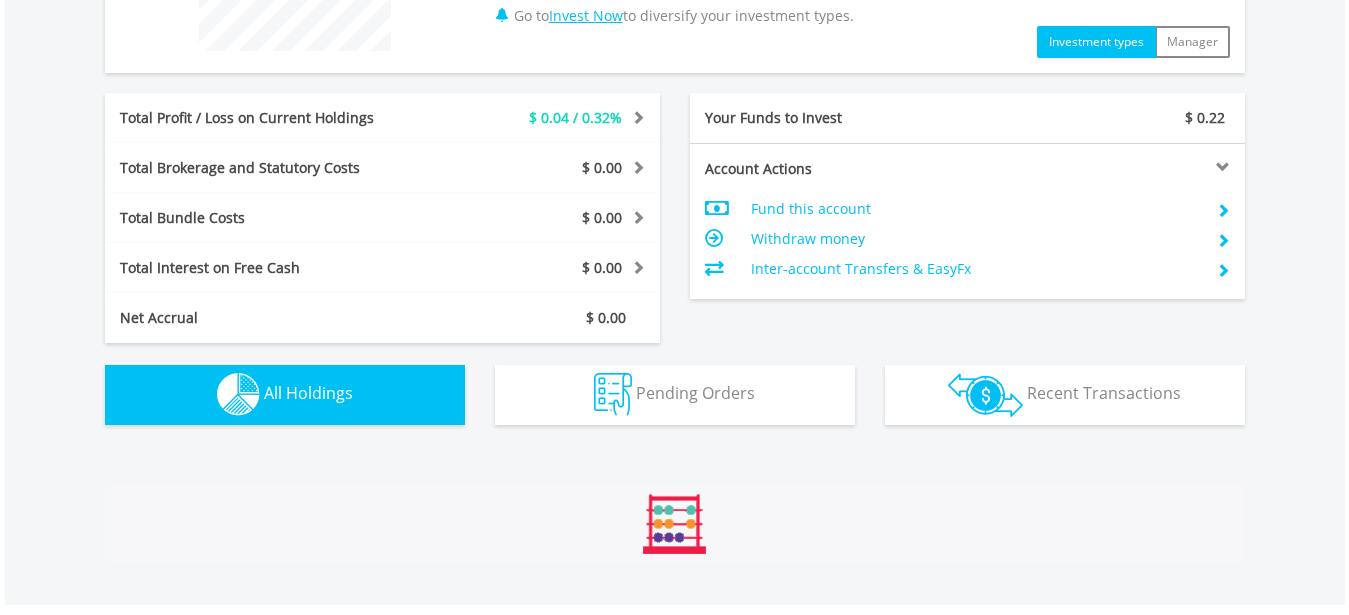scroll, scrollTop: 1359, scrollLeft: 0, axis: vertical 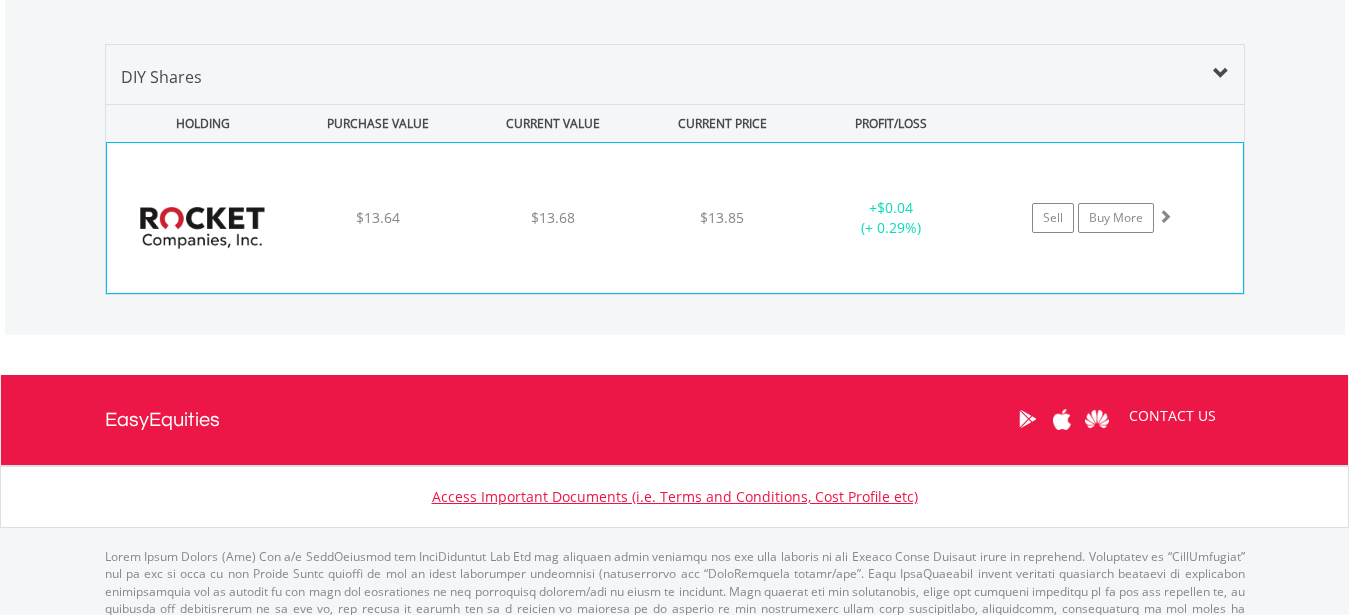 click on "﻿
Rocket Cos Inc
$13.64
$13.68
$13.85
+  $0.04 (+ 0.29%)
Sell
Buy More" at bounding box center [675, 218] 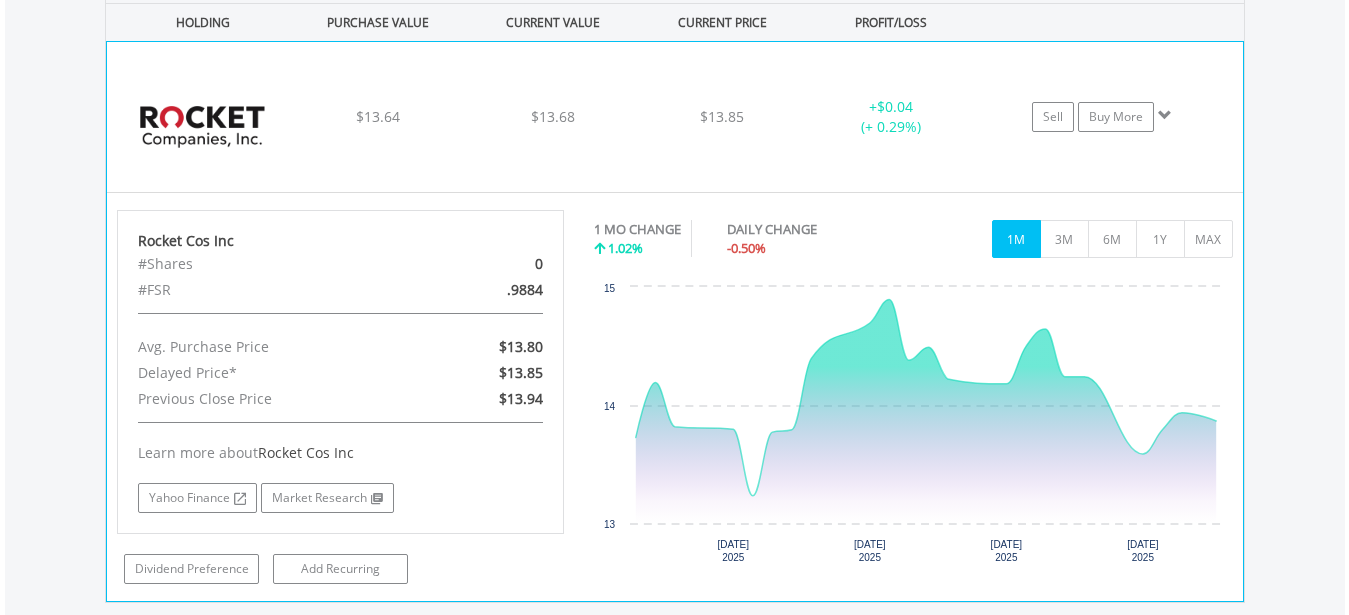 scroll, scrollTop: 1563, scrollLeft: 0, axis: vertical 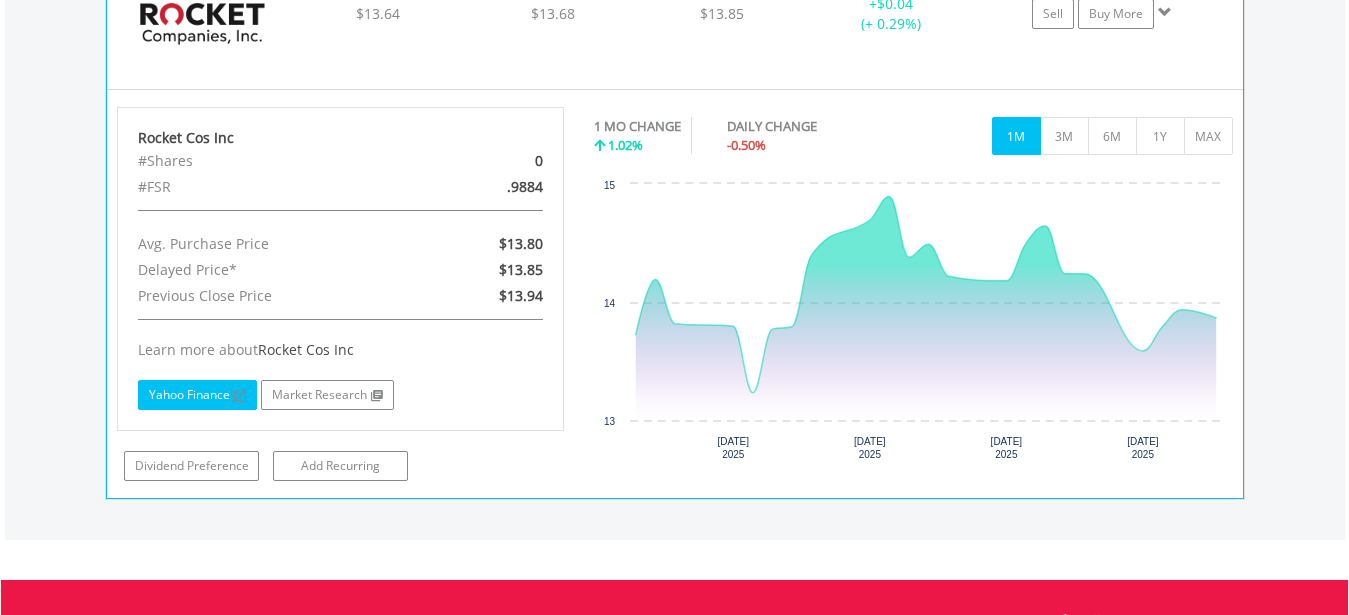 click on "Yahoo Finance" at bounding box center [197, 395] 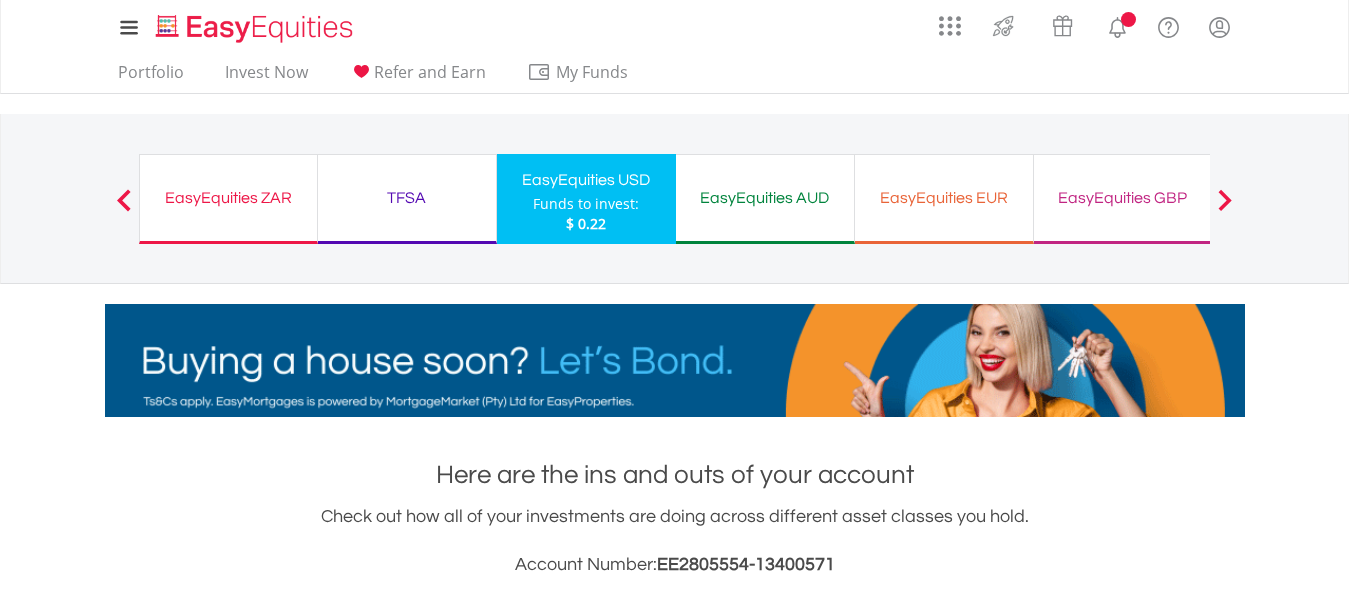 scroll, scrollTop: 294, scrollLeft: 0, axis: vertical 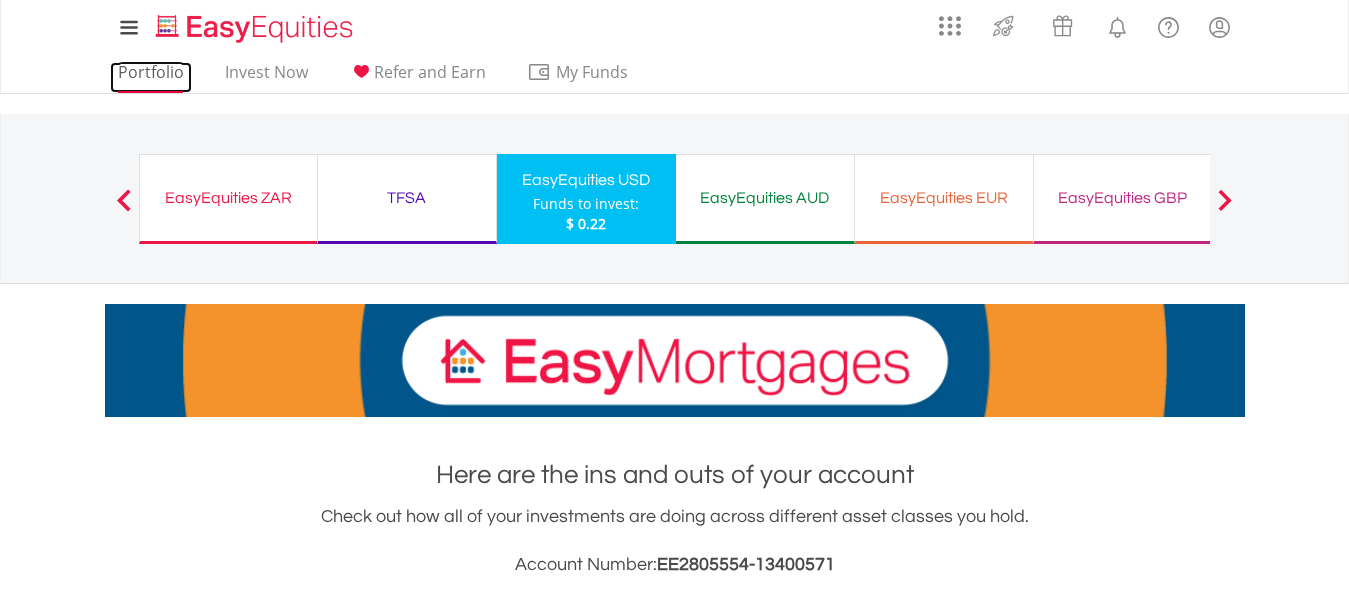click on "Portfolio" at bounding box center [151, 77] 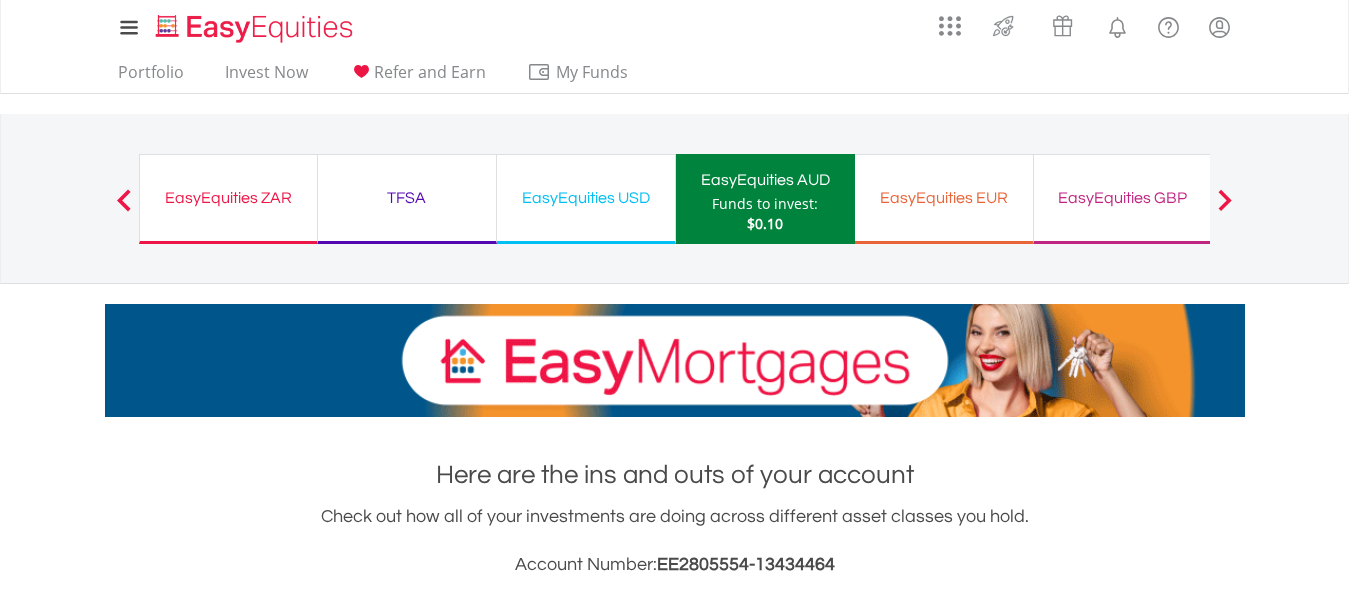scroll, scrollTop: 1046, scrollLeft: 0, axis: vertical 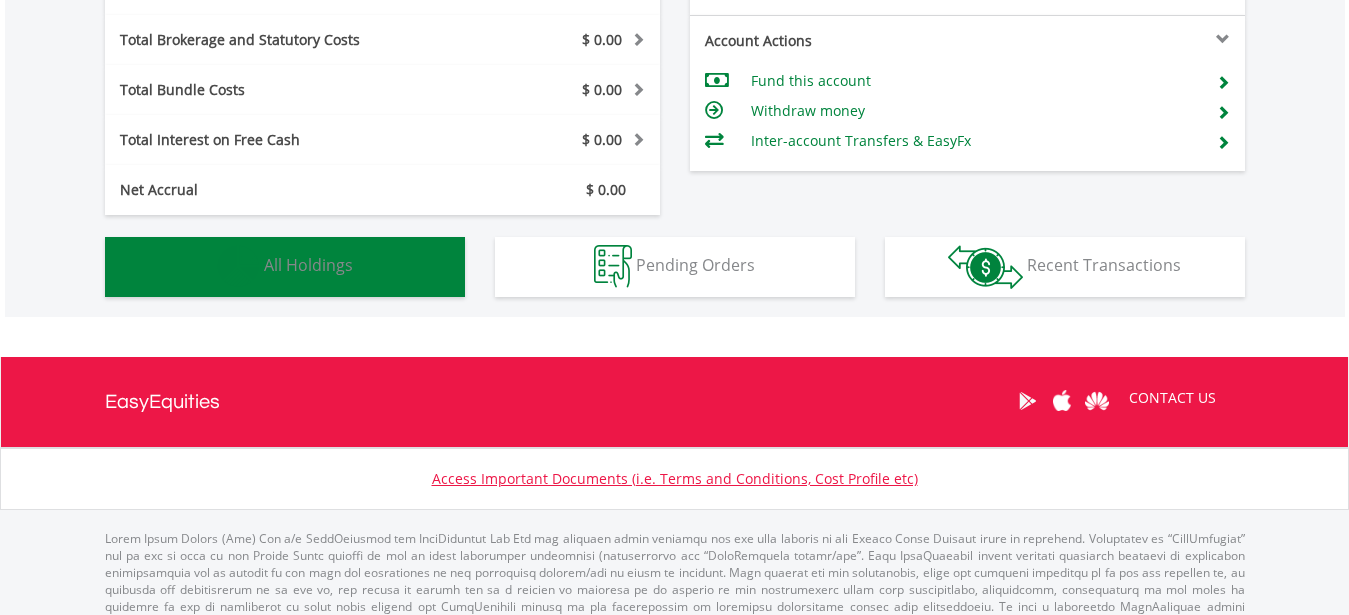 click on "Holdings
All Holdings" at bounding box center (285, 267) 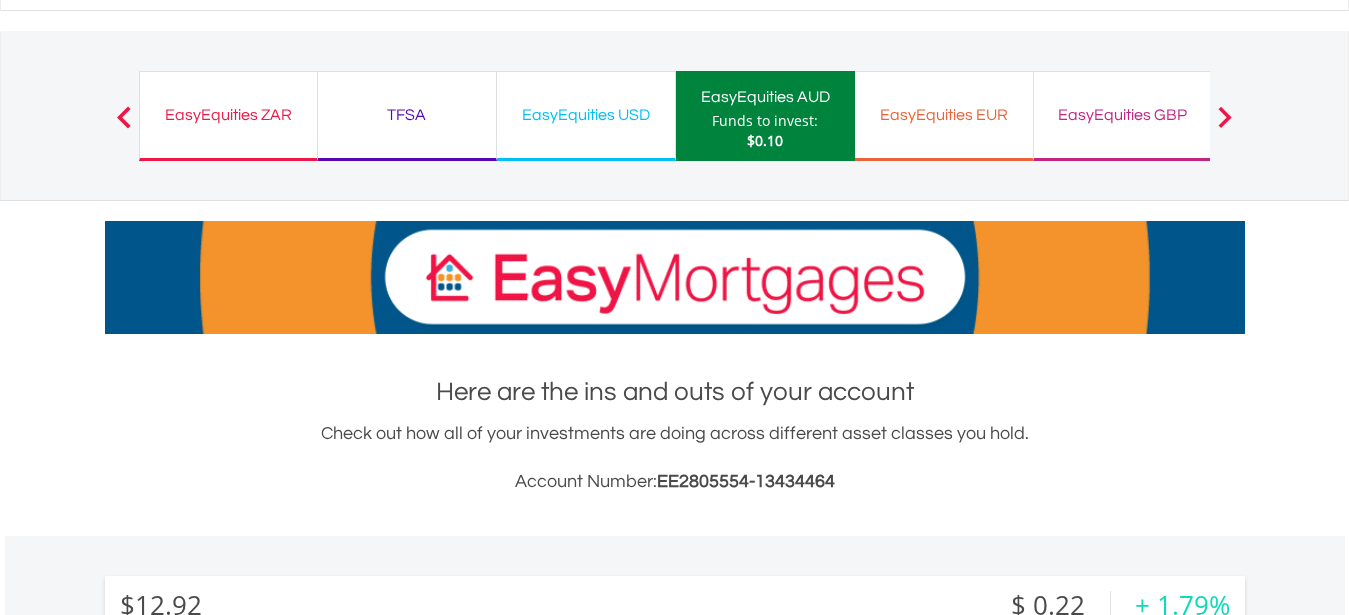 scroll, scrollTop: 0, scrollLeft: 0, axis: both 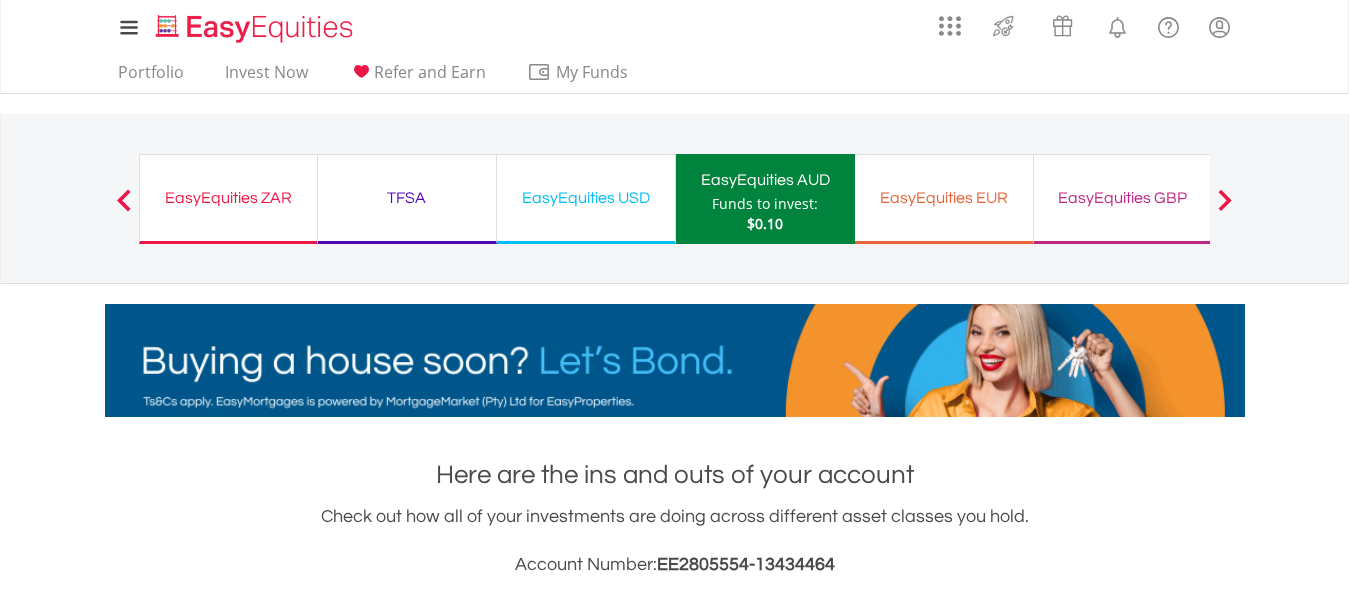 click on "EasyEquities ZAR" at bounding box center [228, 198] 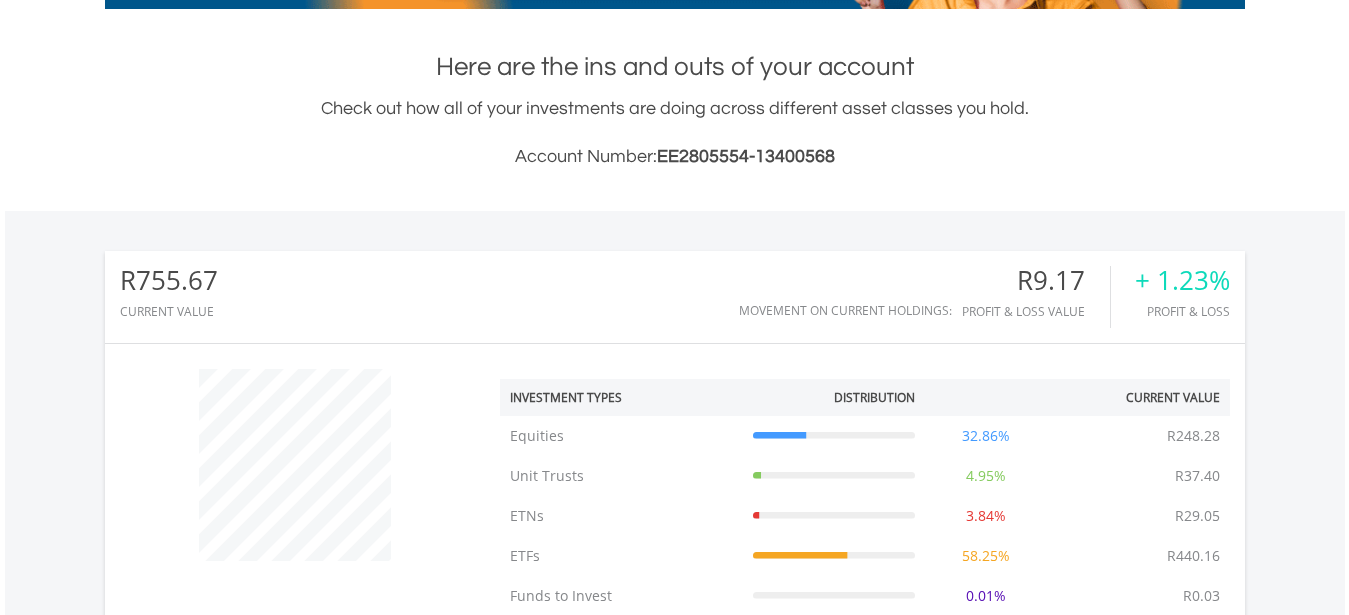 scroll, scrollTop: 408, scrollLeft: 0, axis: vertical 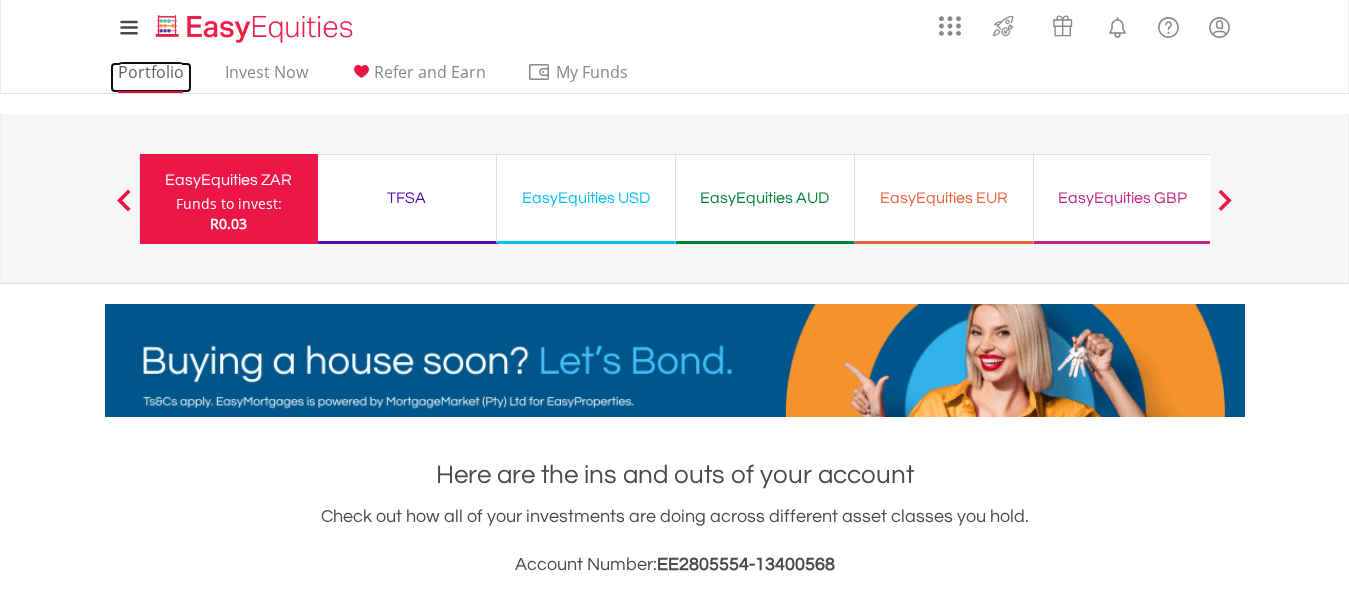 click on "Portfolio" at bounding box center [151, 77] 